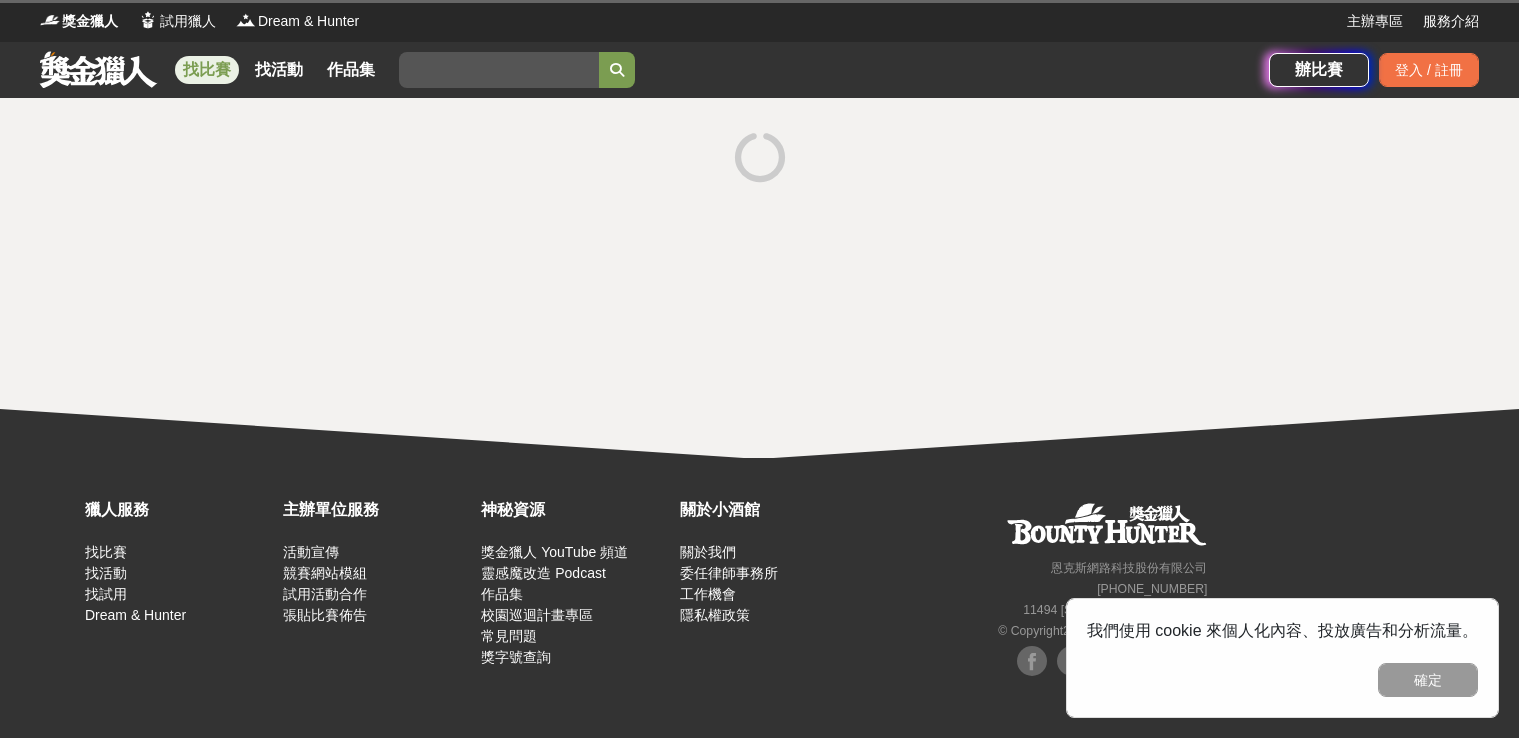 scroll, scrollTop: 0, scrollLeft: 0, axis: both 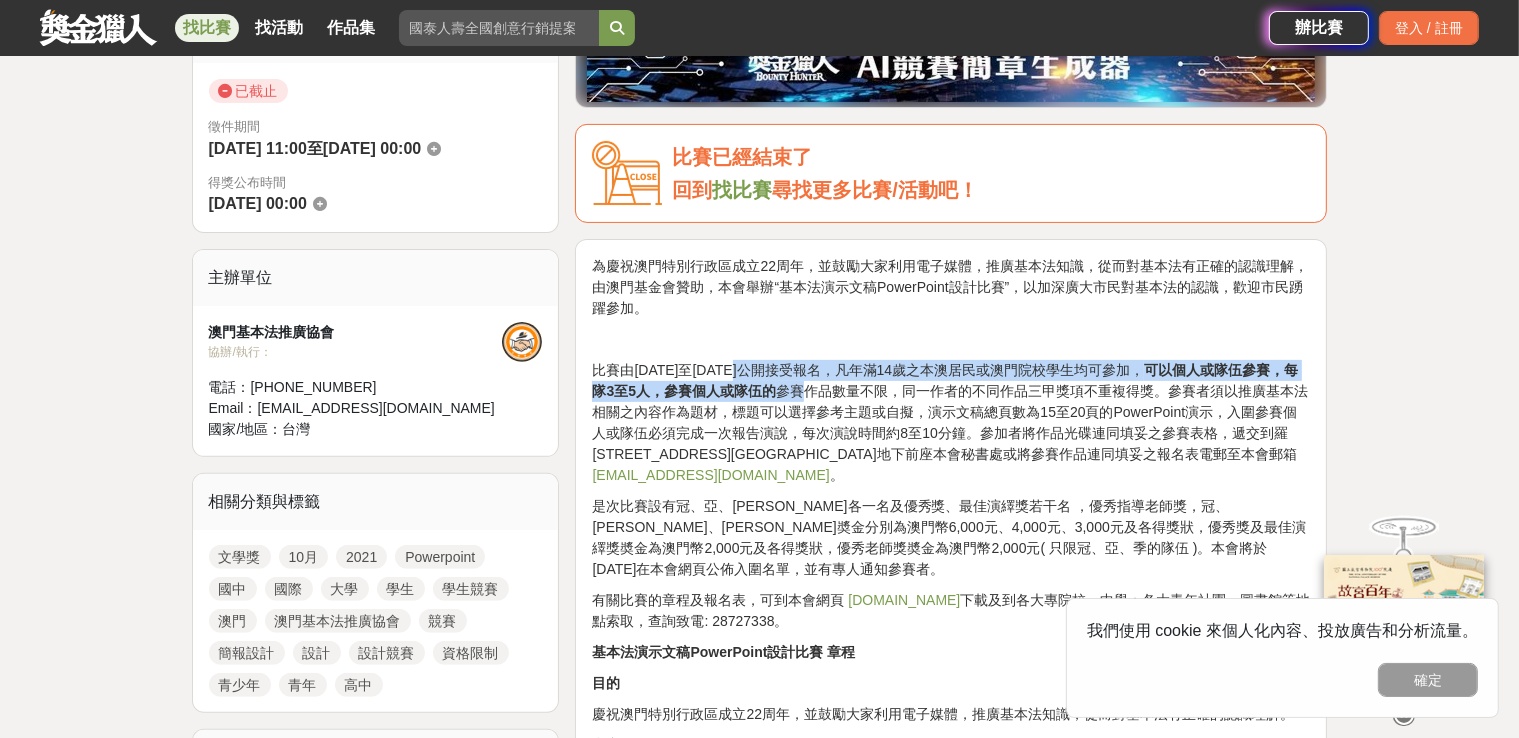 drag, startPoint x: 768, startPoint y: 373, endPoint x: 827, endPoint y: 393, distance: 62.297672 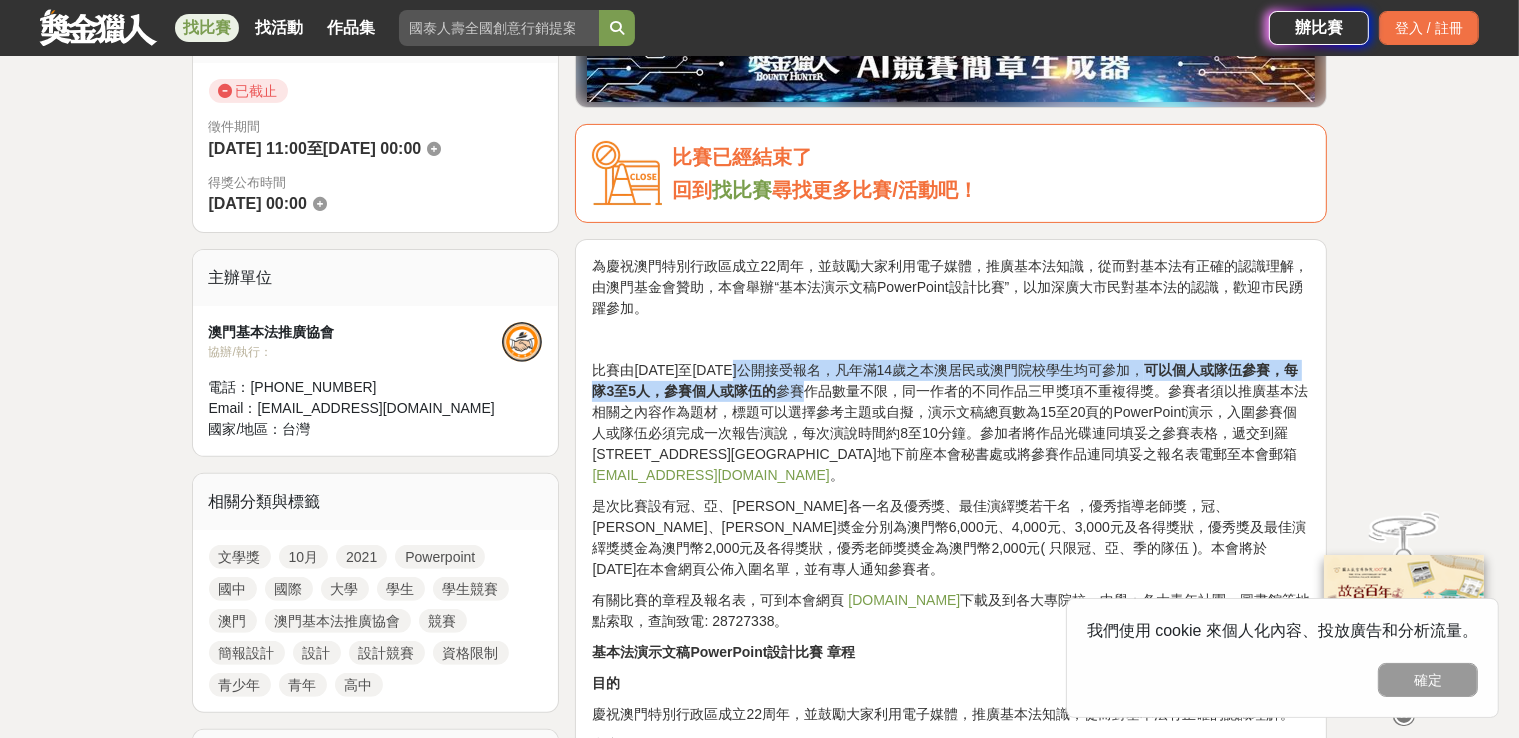 click on "比賽由[DATE]至[DATE]公開接受報名，凡年滿14歲之[DEMOGRAPHIC_DATA]居民或澳門院校學生均可參加， 可以個人或隊伍參賽，每隊3至5人，參賽個人或隊伍的 參賽作品數量不限，同一作者的不同作品三甲獎項不重複得獎。參賽者須以推廣基本法相關之內容作為題材，標題可以選擇參考主題或自擬，演示文稿總頁數為15至20頁的PowerPoint演示，入圍參賽個人或隊伍必須完成一次報告演說，每次演說時間約8至10分鐘。參加者將作品光碟連同填妥之參賽表格，遞交到[STREET_ADDRESS][GEOGRAPHIC_DATA]地下前座本會秘書處或將參賽作品連同填妥之報名表電郵至本會郵箱  [EMAIL_ADDRESS][DOMAIN_NAME] 。" at bounding box center [951, 423] 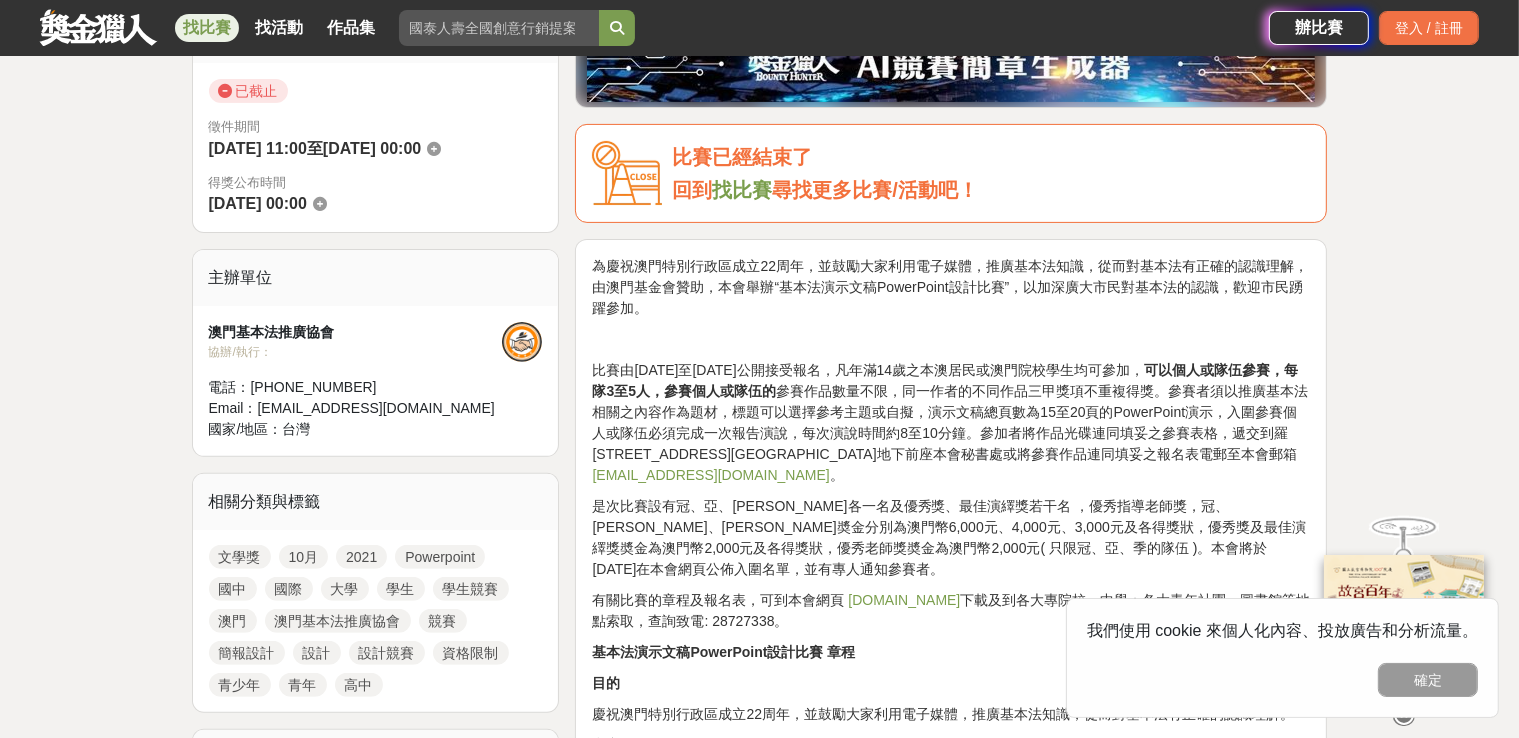 click on "比賽由[DATE]至[DATE]公開接受報名，凡年滿14歲之[DEMOGRAPHIC_DATA]居民或澳門院校學生均可參加， 可以個人或隊伍參賽，每隊3至5人，參賽個人或隊伍的 參賽作品數量不限，同一作者的不同作品三甲獎項不重複得獎。參賽者須以推廣基本法相關之內容作為題材，標題可以選擇參考主題或自擬，演示文稿總頁數為15至20頁的PowerPoint演示，入圍參賽個人或隊伍必須完成一次報告演說，每次演說時間約8至10分鐘。參加者將作品光碟連同填妥之參賽表格，遞交到[STREET_ADDRESS][GEOGRAPHIC_DATA]地下前座本會秘書處或將參賽作品連同填妥之報名表電郵至本會郵箱  [EMAIL_ADDRESS][DOMAIN_NAME] 。" at bounding box center [951, 423] 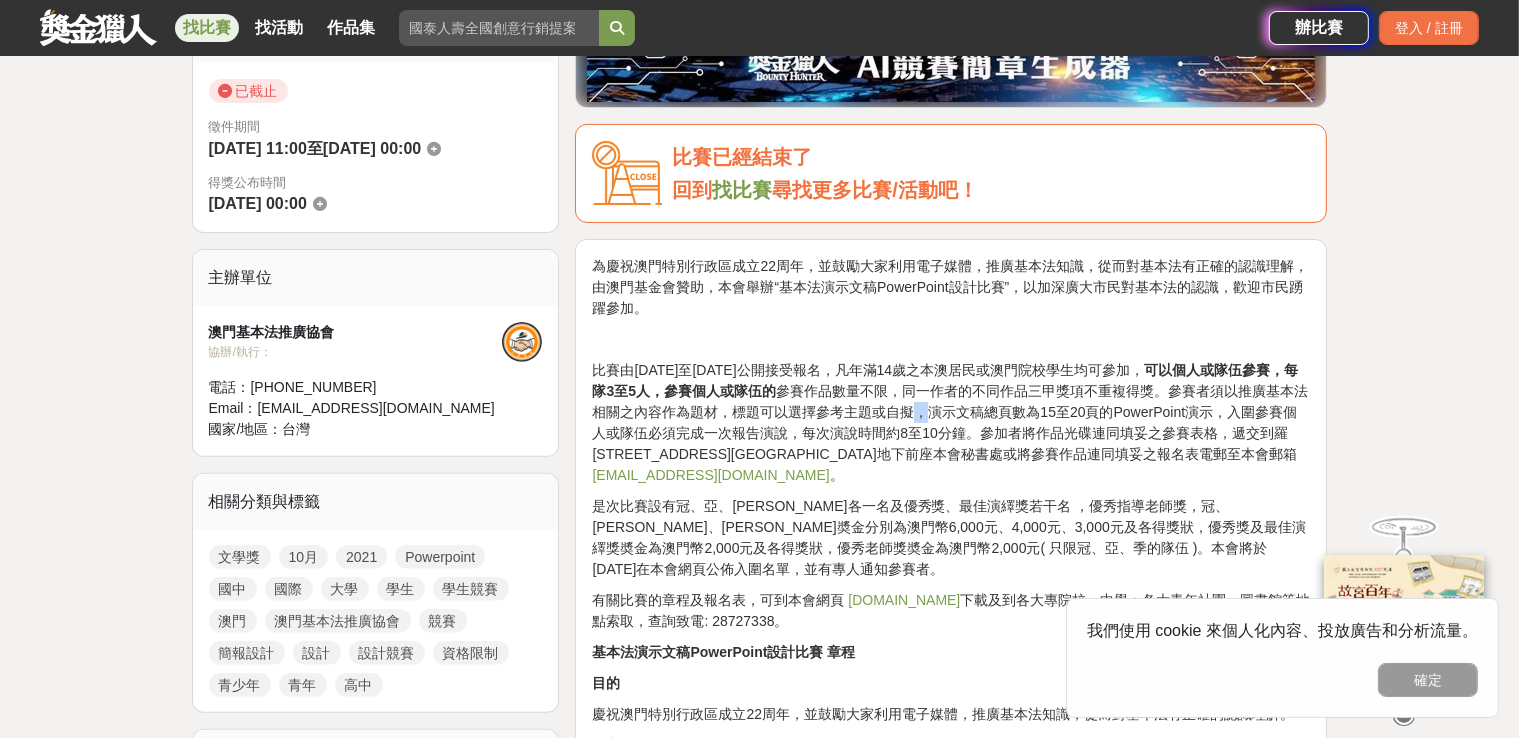 click on "比賽由[DATE]至[DATE]公開接受報名，凡年滿14歲之[DEMOGRAPHIC_DATA]居民或澳門院校學生均可參加， 可以個人或隊伍參賽，每隊3至5人，參賽個人或隊伍的 參賽作品數量不限，同一作者的不同作品三甲獎項不重複得獎。參賽者須以推廣基本法相關之內容作為題材，標題可以選擇參考主題或自擬，演示文稿總頁數為15至20頁的PowerPoint演示，入圍參賽個人或隊伍必須完成一次報告演說，每次演說時間約8至10分鐘。參加者將作品光碟連同填妥之參賽表格，遞交到[STREET_ADDRESS][GEOGRAPHIC_DATA]地下前座本會秘書處或將參賽作品連同填妥之報名表電郵至本會郵箱  [EMAIL_ADDRESS][DOMAIN_NAME] 。" at bounding box center [951, 423] 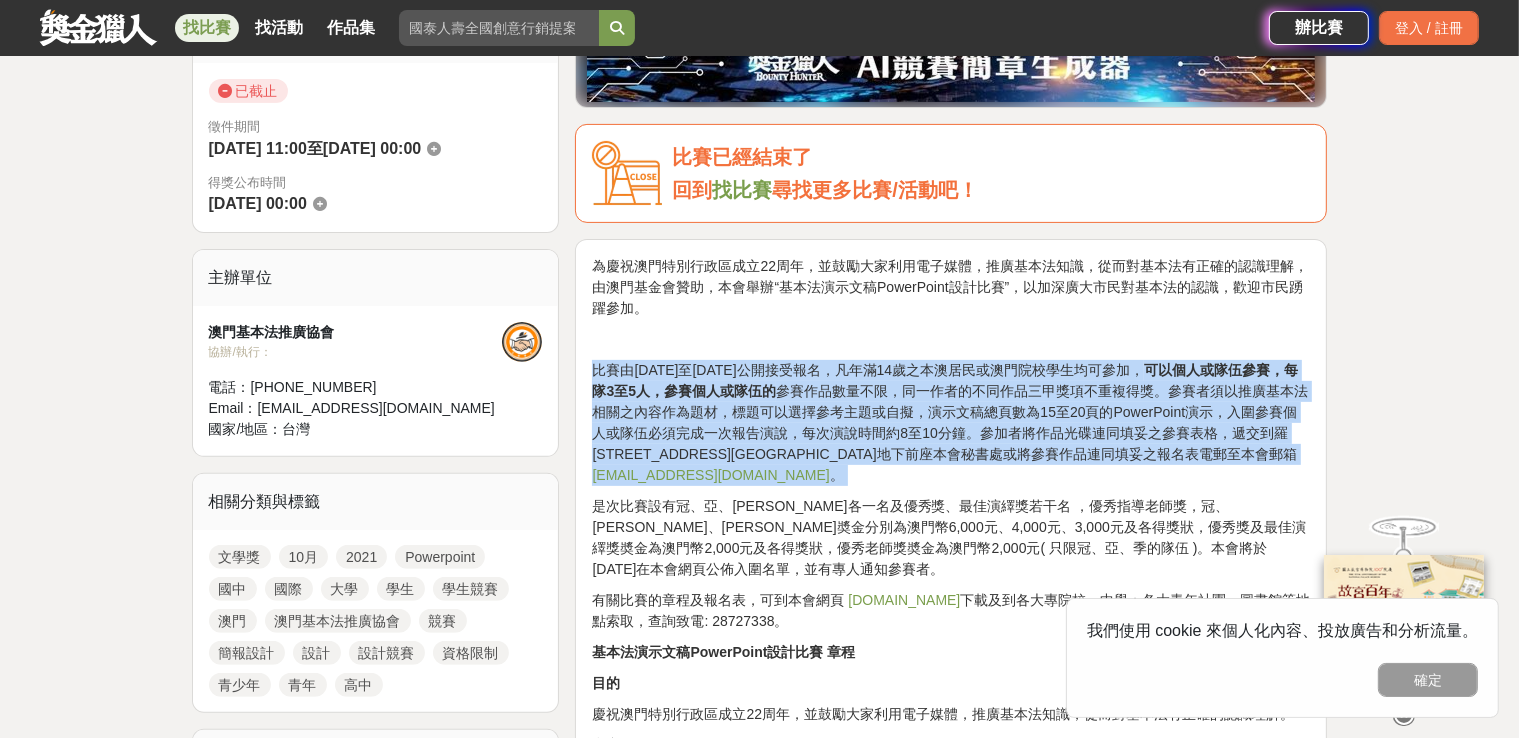 click on "比賽由[DATE]至[DATE]公開接受報名，凡年滿14歲之[DEMOGRAPHIC_DATA]居民或澳門院校學生均可參加， 可以個人或隊伍參賽，每隊3至5人，參賽個人或隊伍的 參賽作品數量不限，同一作者的不同作品三甲獎項不重複得獎。參賽者須以推廣基本法相關之內容作為題材，標題可以選擇參考主題或自擬，演示文稿總頁數為15至20頁的PowerPoint演示，入圍參賽個人或隊伍必須完成一次報告演說，每次演說時間約8至10分鐘。參加者將作品光碟連同填妥之參賽表格，遞交到[STREET_ADDRESS][GEOGRAPHIC_DATA]地下前座本會秘書處或將參賽作品連同填妥之報名表電郵至本會郵箱  [EMAIL_ADDRESS][DOMAIN_NAME] 。" at bounding box center (951, 423) 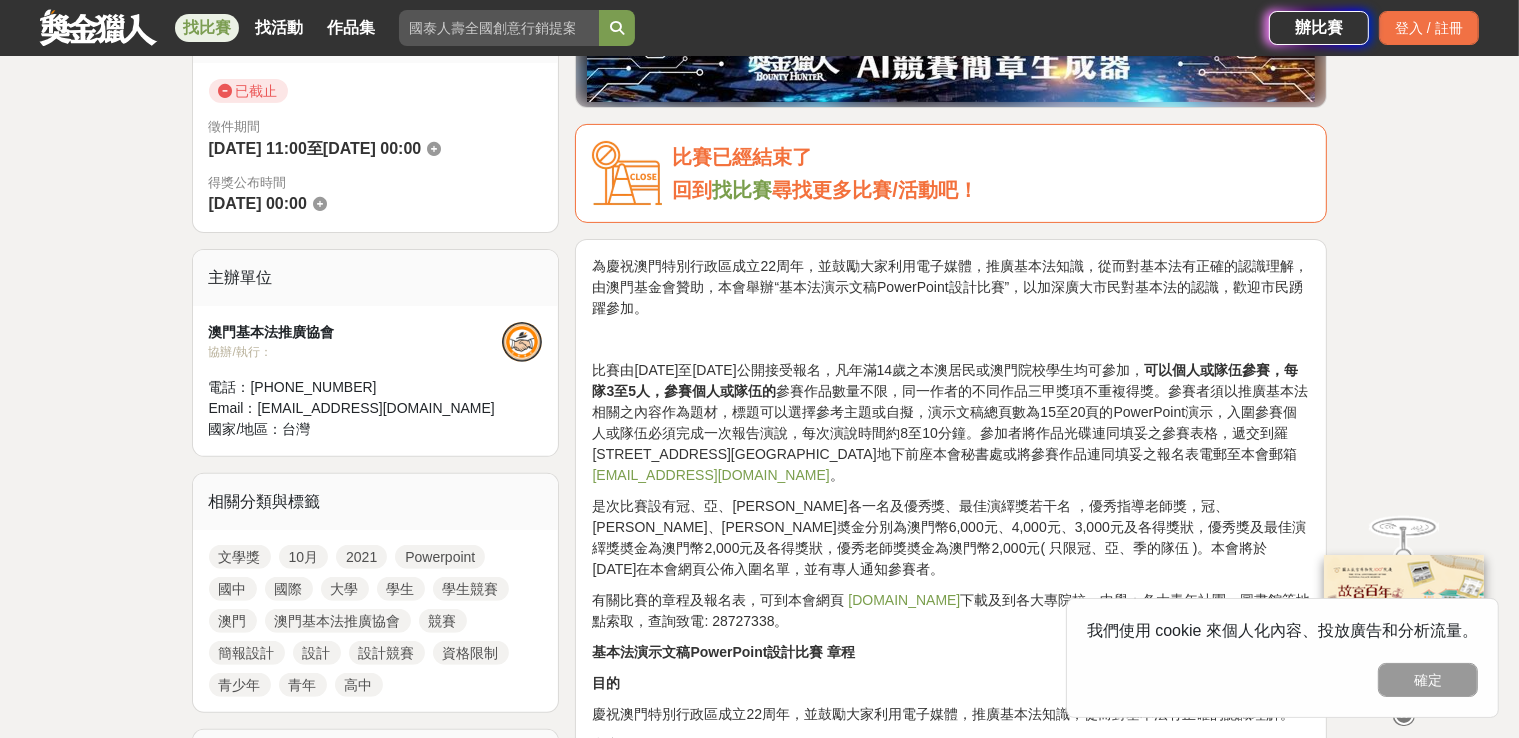 click on "是次比賽設有冠、亞、[PERSON_NAME]各一名及優秀獎、最佳演繹獎若干名 ，優秀指導老師獎，冠、[PERSON_NAME]、[PERSON_NAME]奬金分別為澳門幣6,000元、4,000元、3,000元及各得獎狀，優秀獎及最佳演繹獎奬金為澳門幣2,000元及各得獎狀，優秀老師獎奬金為澳門幣2,000元( 只限冠、亞、季的隊伍 )。本會將於[DATE]在本會網頁公佈入圍名單，並有專人通知參賽者。" at bounding box center (951, 538) 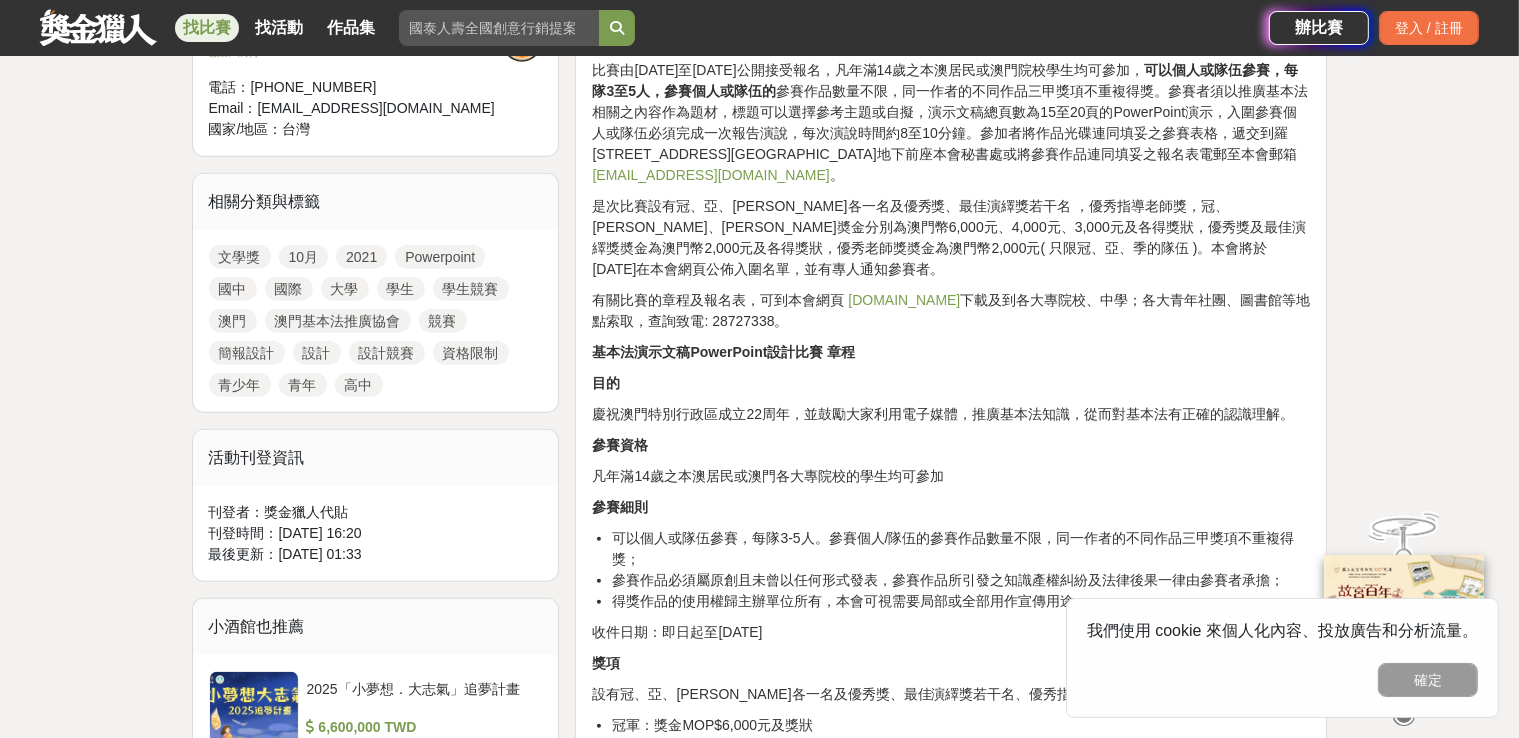 click on "凡年滿14歲之本澳居民或澳門各大專院校的學生均可參加" at bounding box center [951, 476] 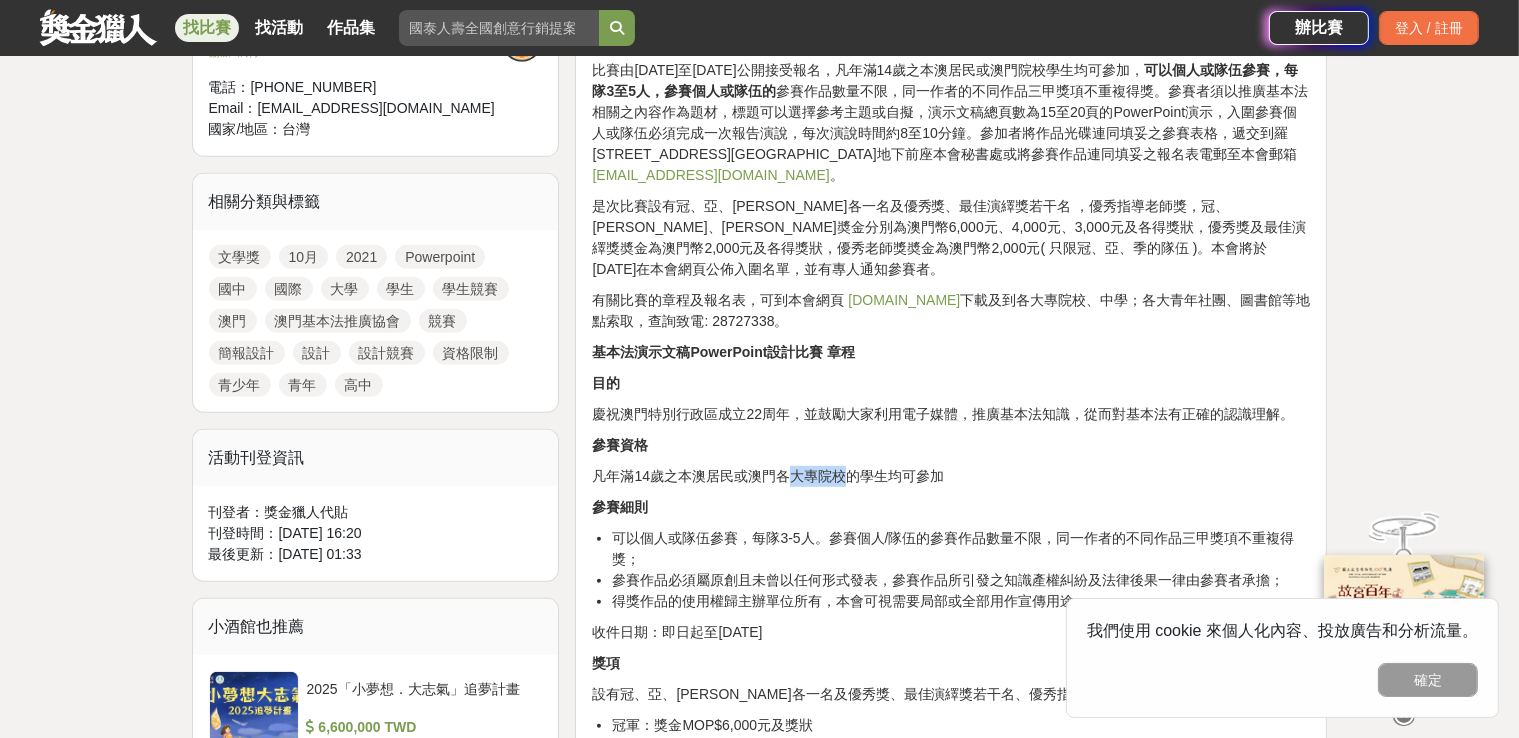 click on "凡年滿14歲之本澳居民或澳門各大專院校的學生均可參加" at bounding box center (951, 476) 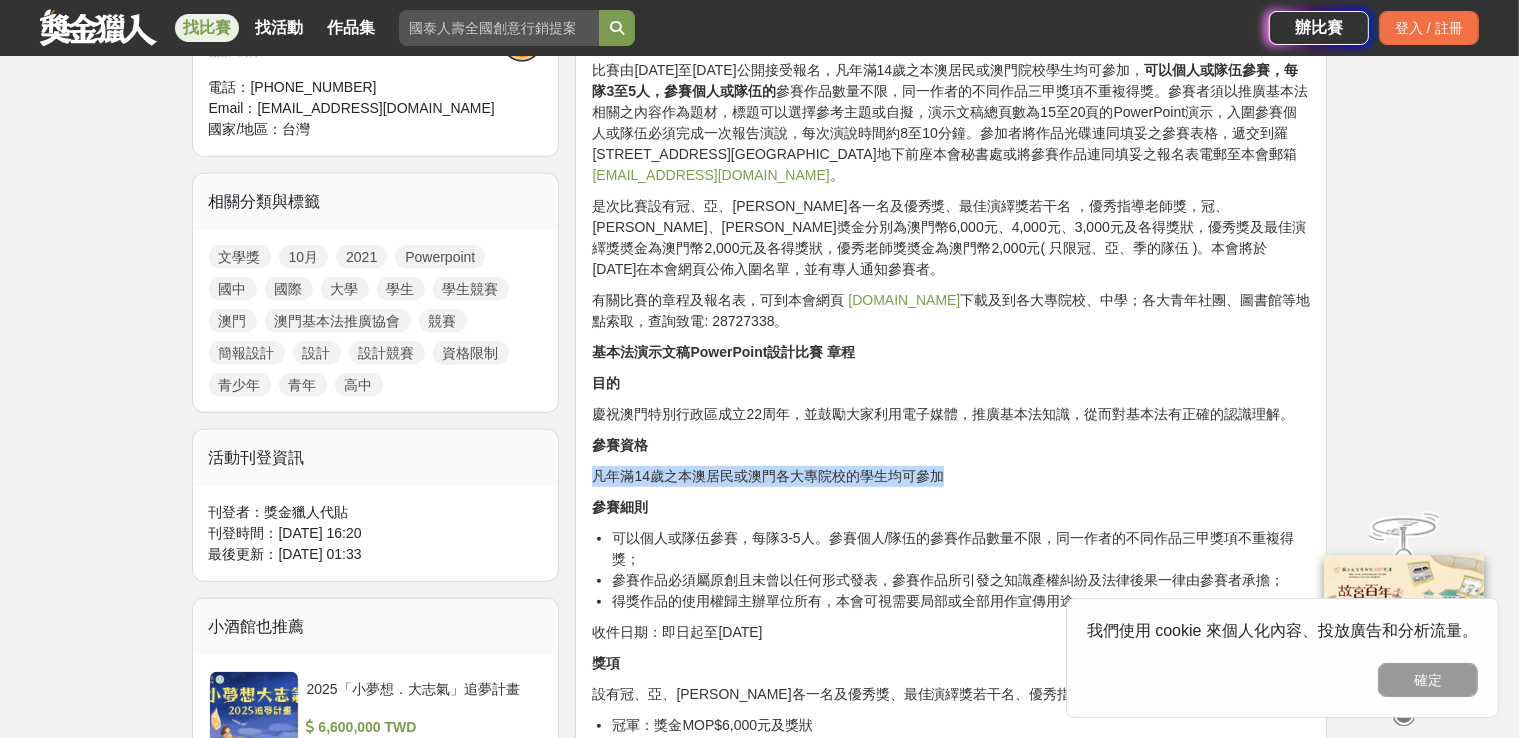 click on "凡年滿14歲之本澳居民或澳門各大專院校的學生均可參加" at bounding box center [951, 476] 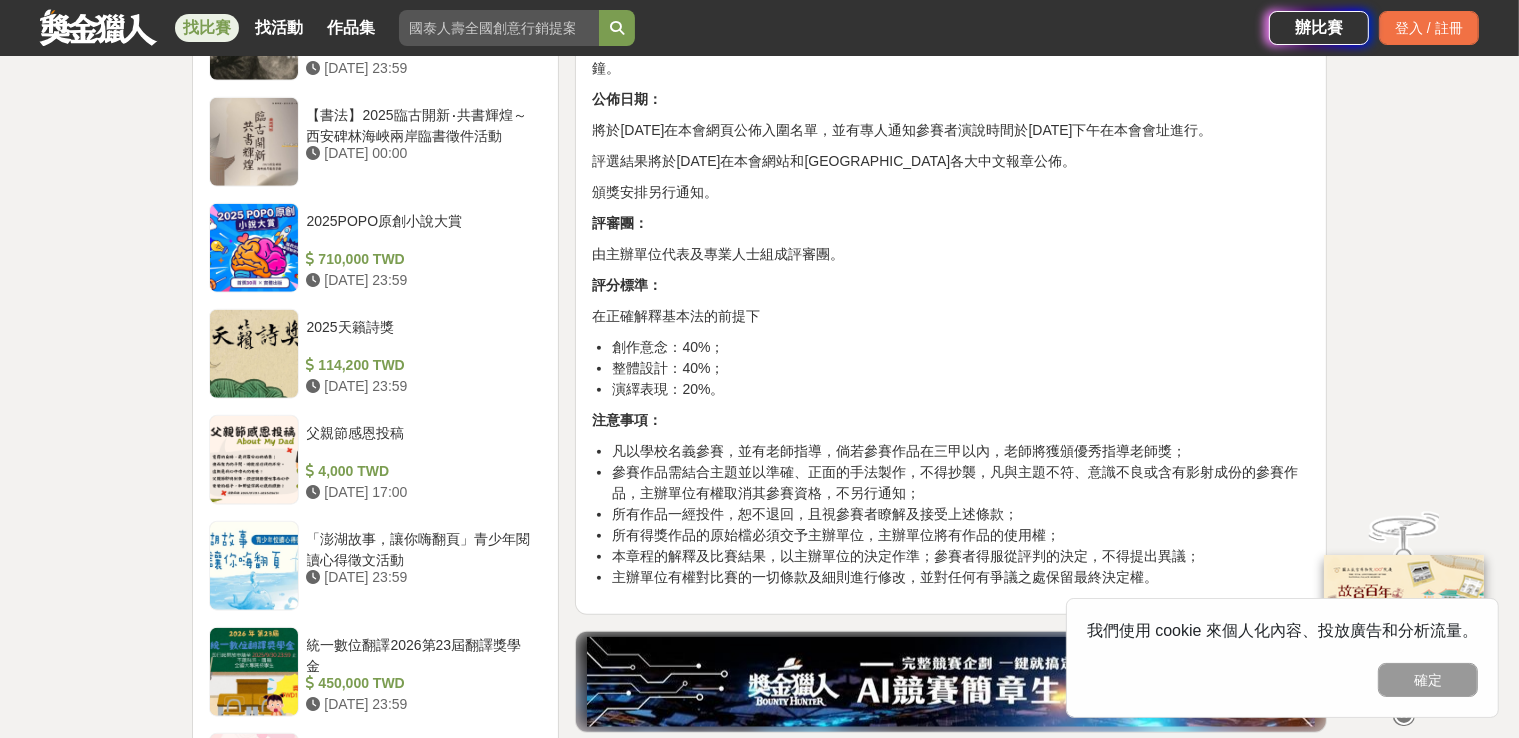 scroll, scrollTop: 2000, scrollLeft: 0, axis: vertical 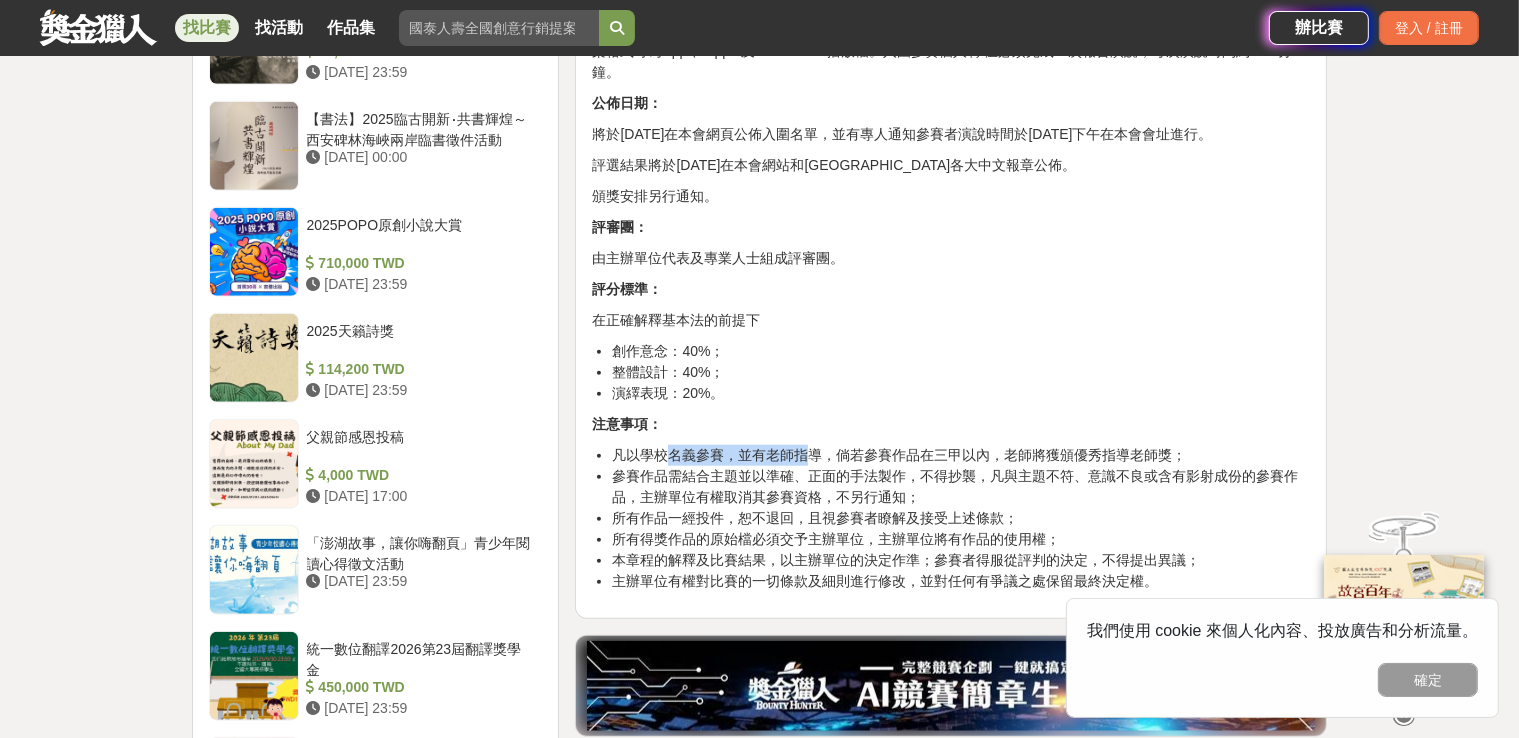drag, startPoint x: 672, startPoint y: 425, endPoint x: 811, endPoint y: 423, distance: 139.01439 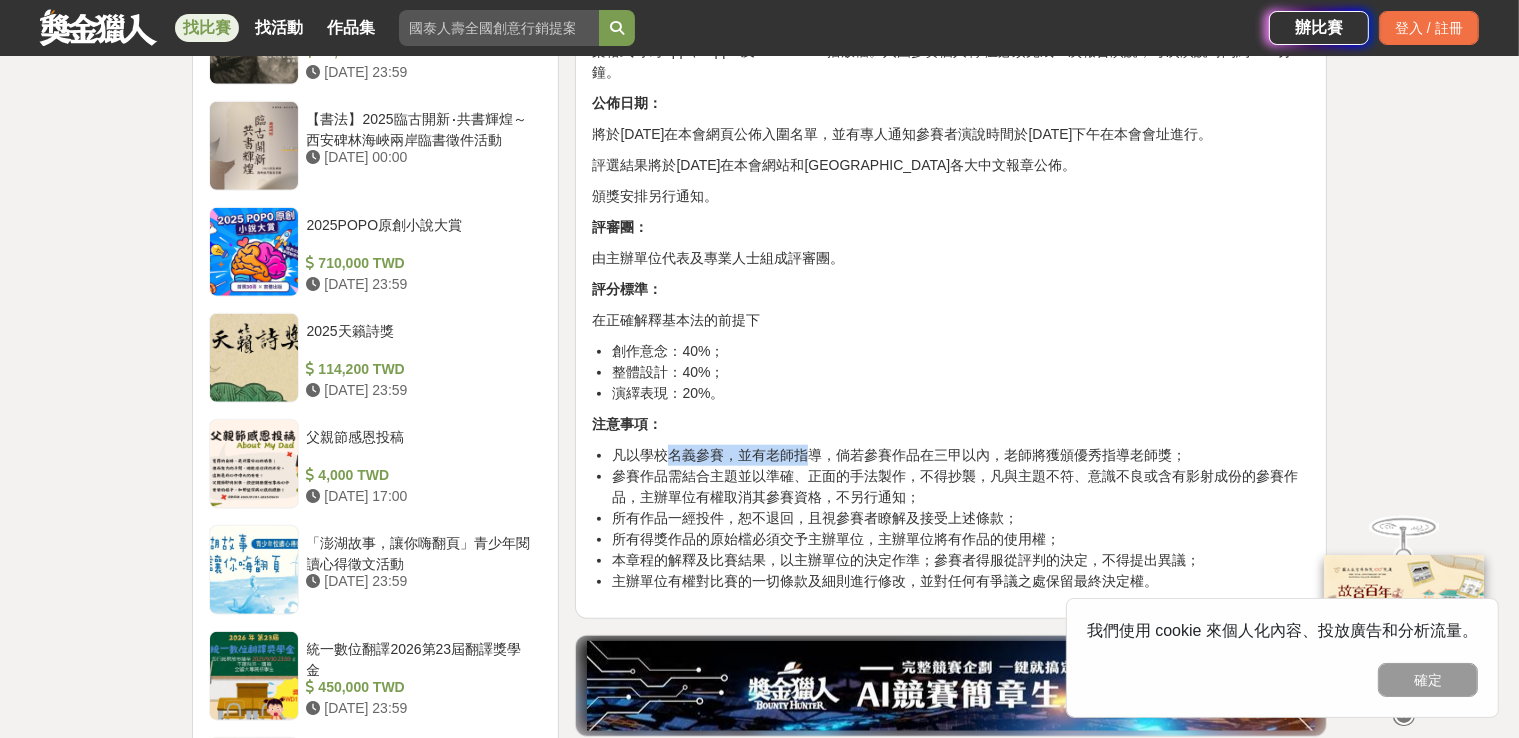 click on "凡以學校名義參賽，並有老師指導，倘若參賽作品在三甲以內，老師將獲頒優秀指導老師獎；" at bounding box center [961, 455] 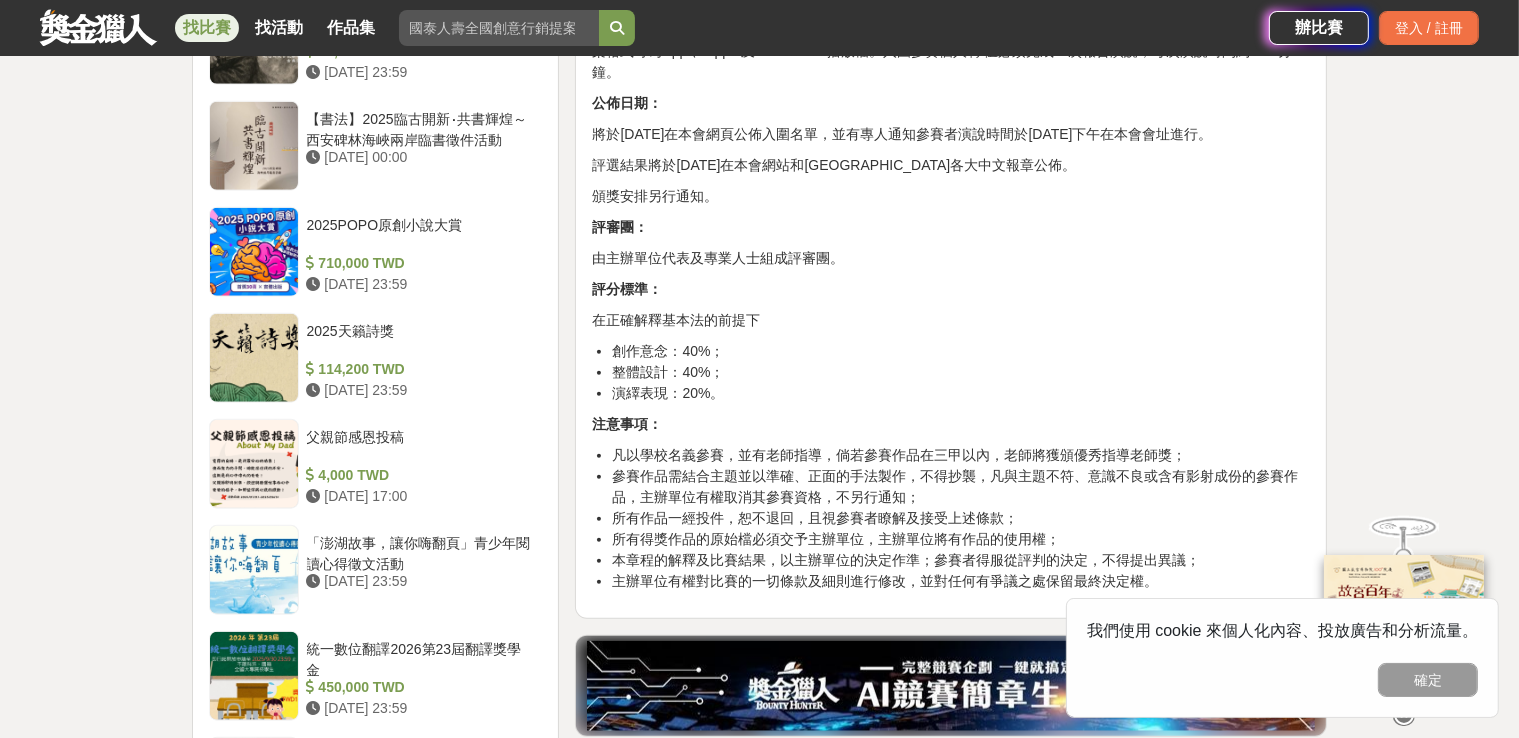 click on "凡以學校名義參賽，並有老師指導，倘若參賽作品在三甲以內，老師將獲頒優秀指導老師獎；" at bounding box center (961, 455) 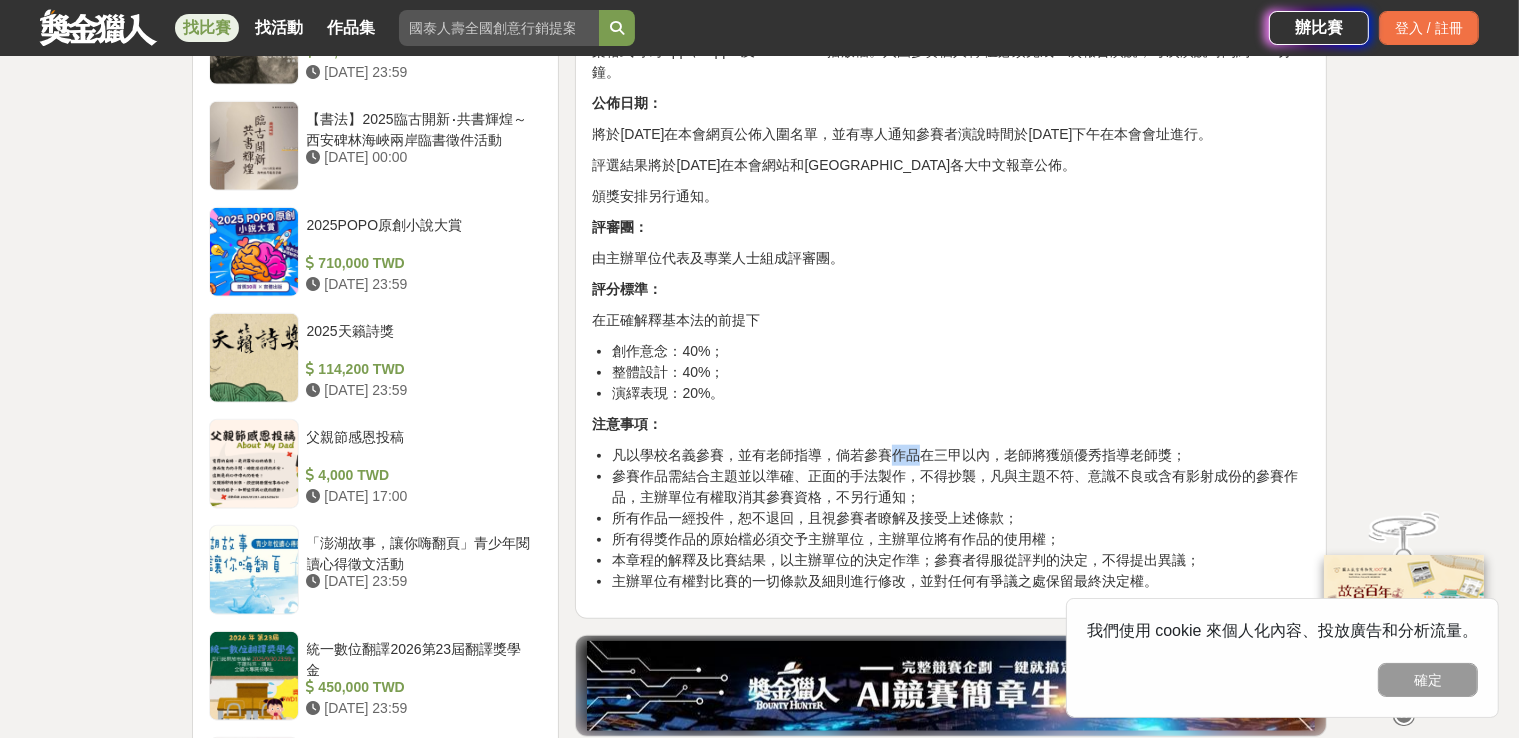click on "凡以學校名義參賽，並有老師指導，倘若參賽作品在三甲以內，老師將獲頒優秀指導老師獎；" at bounding box center [961, 455] 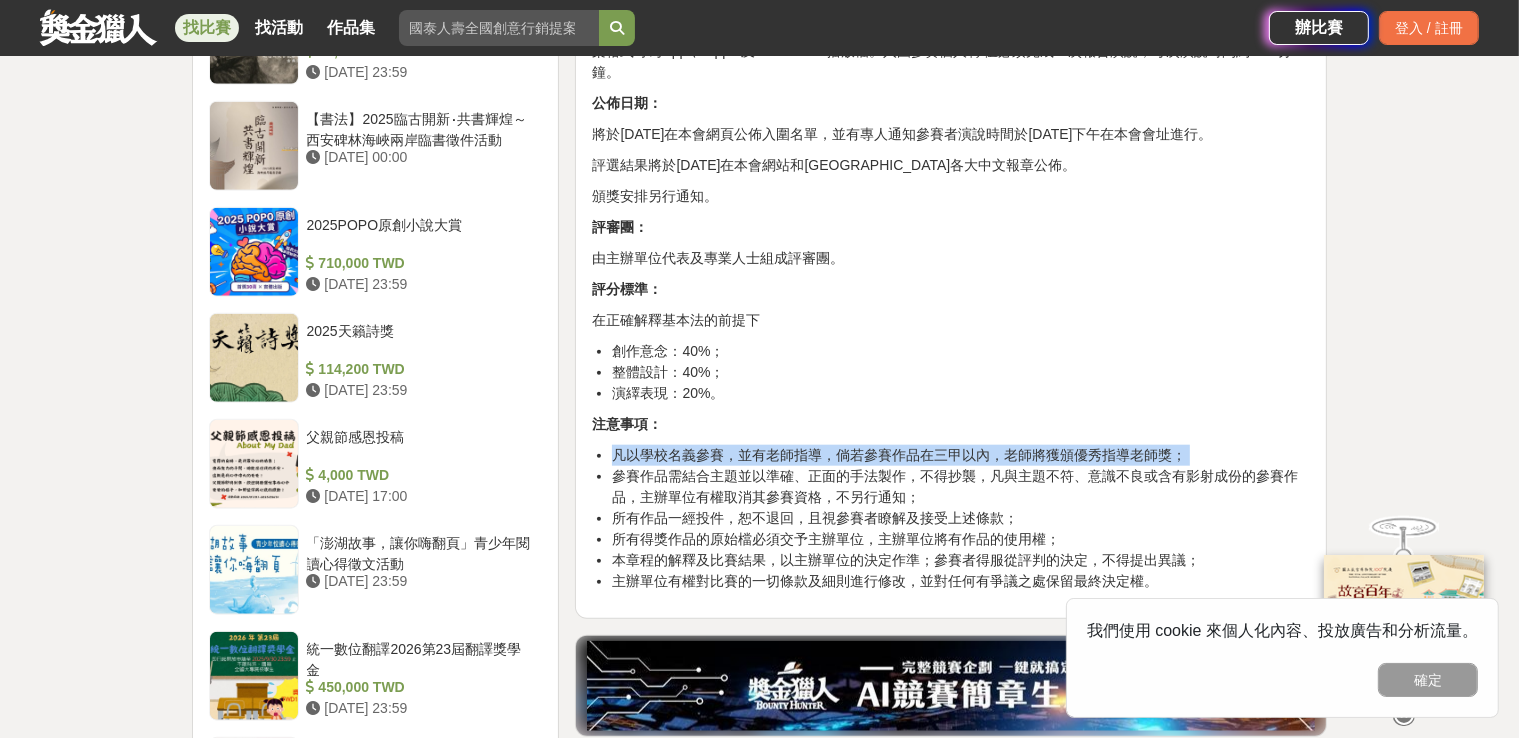 click on "凡以學校名義參賽，並有老師指導，倘若參賽作品在三甲以內，老師將獲頒優秀指導老師獎；" at bounding box center [961, 455] 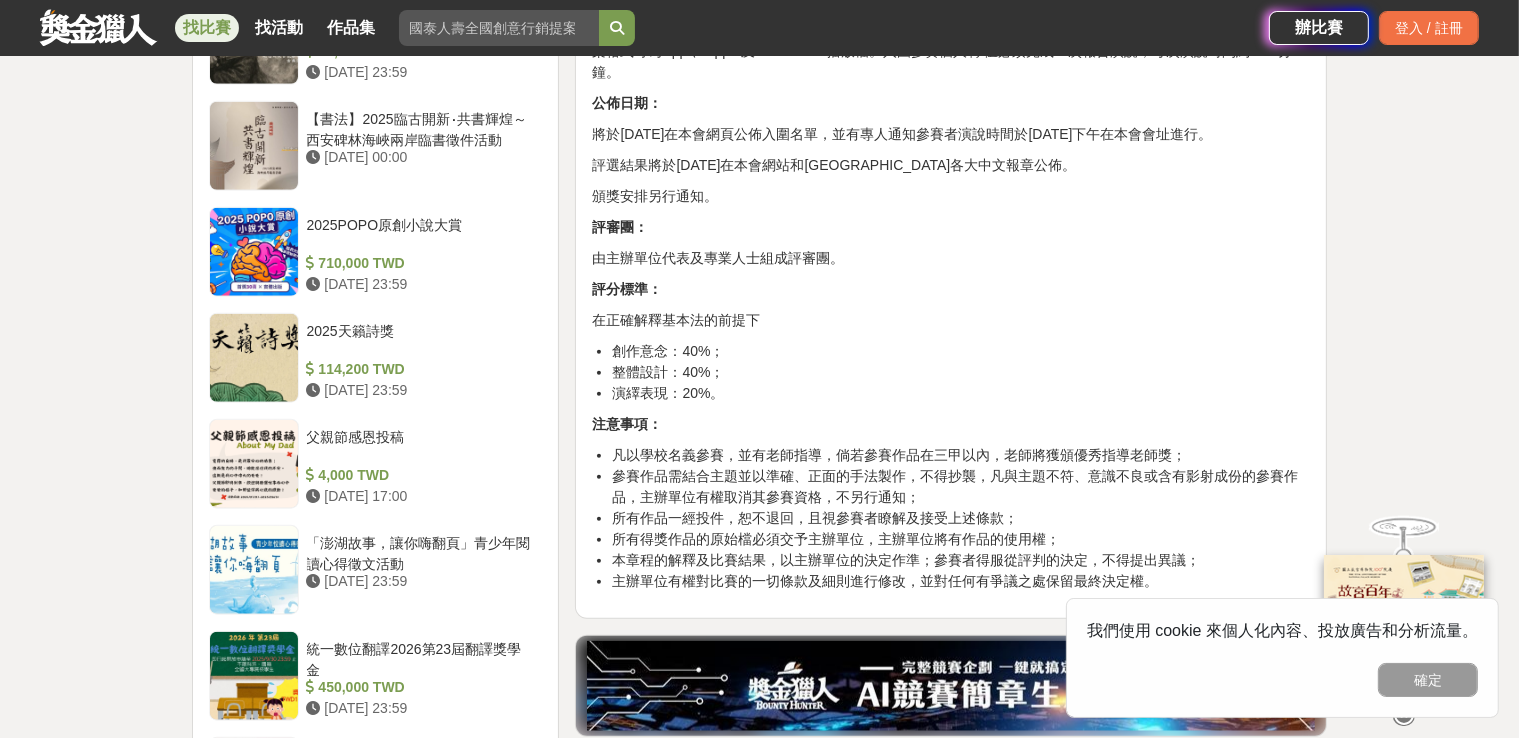click on "參賽作品需結合主題並以準確、正面的手法製作，不得抄襲，凡與主題不符、意識不良或含有影射成份的參賽作品，主辦單位有權取消其參賽資格，不另行通知；" at bounding box center (961, 487) 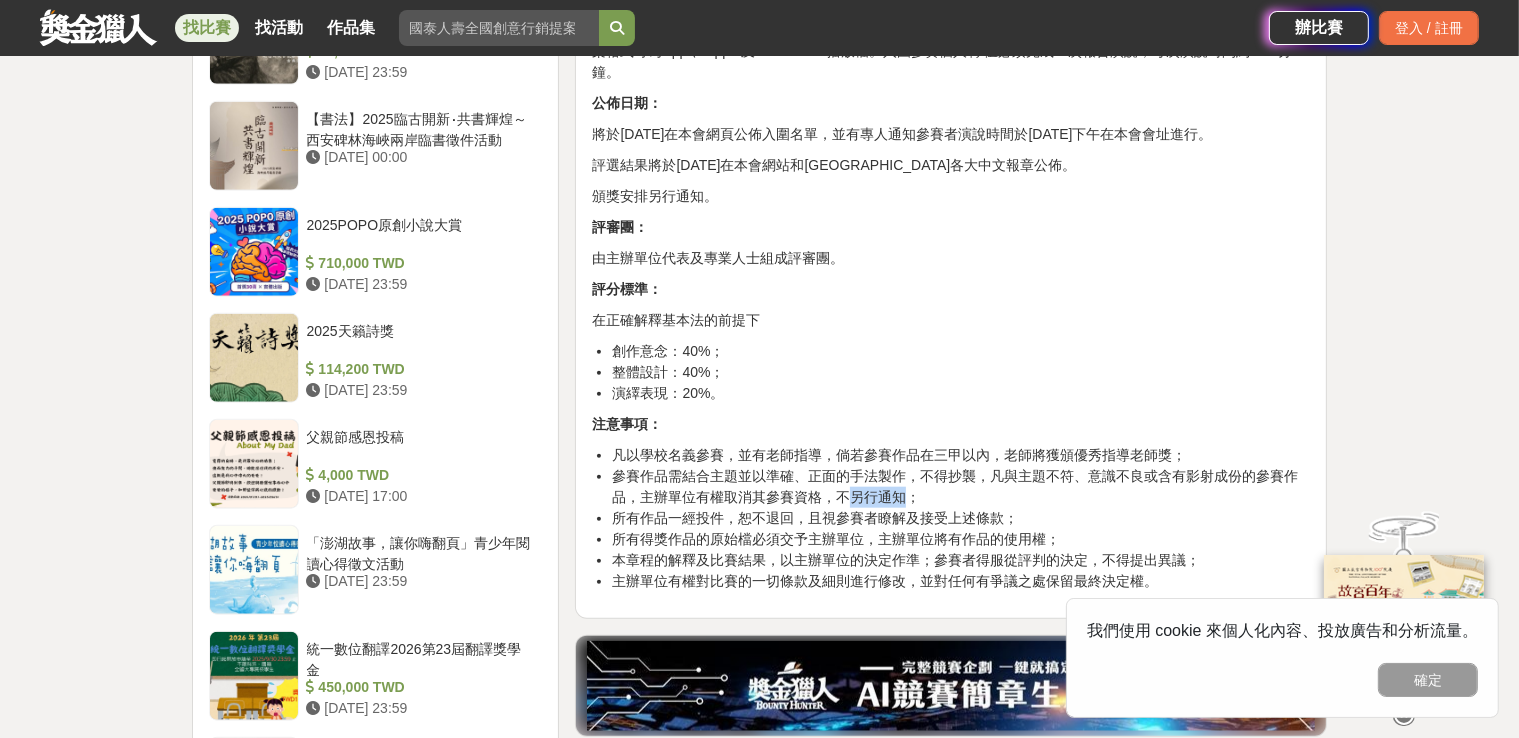 click on "參賽作品需結合主題並以準確、正面的手法製作，不得抄襲，凡與主題不符、意識不良或含有影射成份的參賽作品，主辦單位有權取消其參賽資格，不另行通知；" at bounding box center [961, 487] 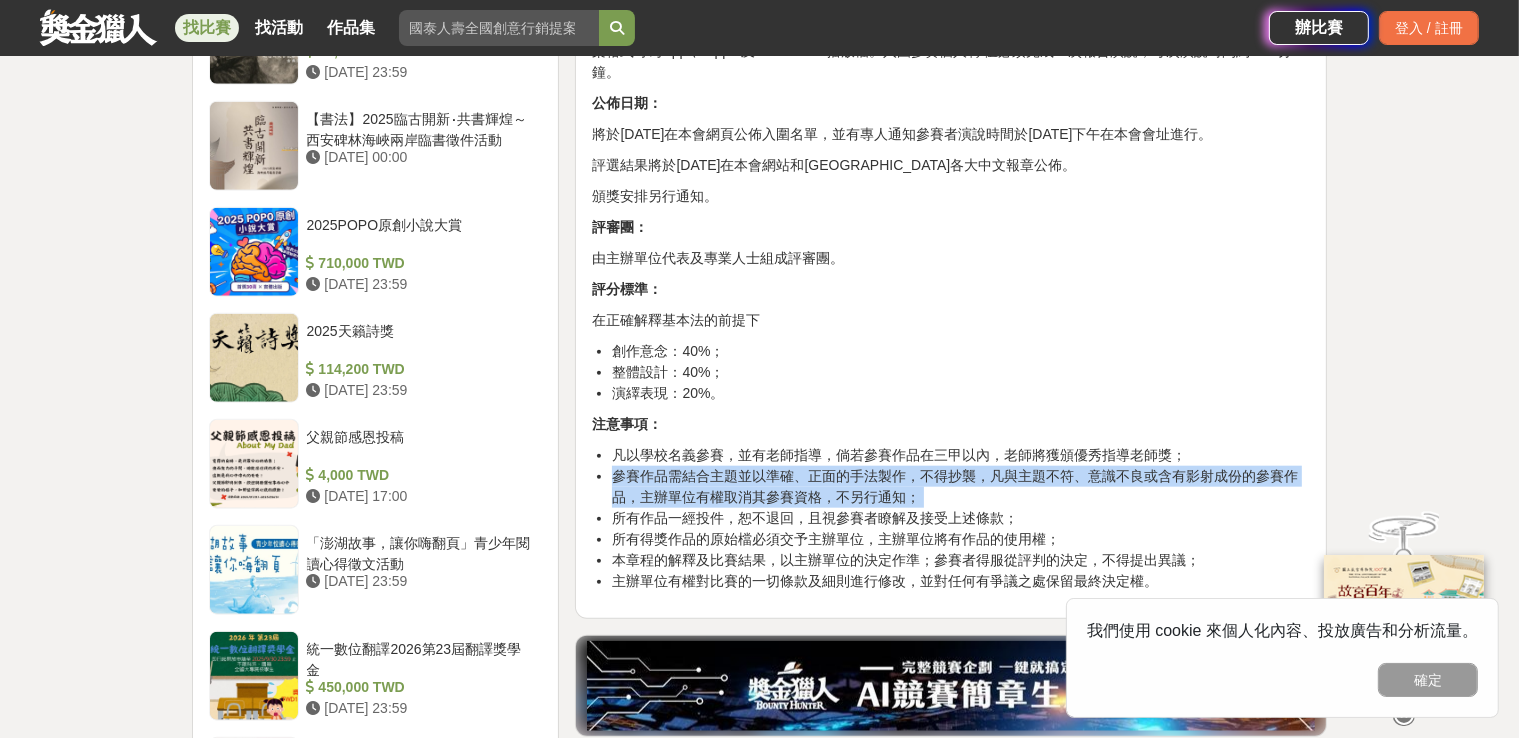 click on "參賽作品需結合主題並以準確、正面的手法製作，不得抄襲，凡與主題不符、意識不良或含有影射成份的參賽作品，主辦單位有權取消其參賽資格，不另行通知；" at bounding box center [961, 487] 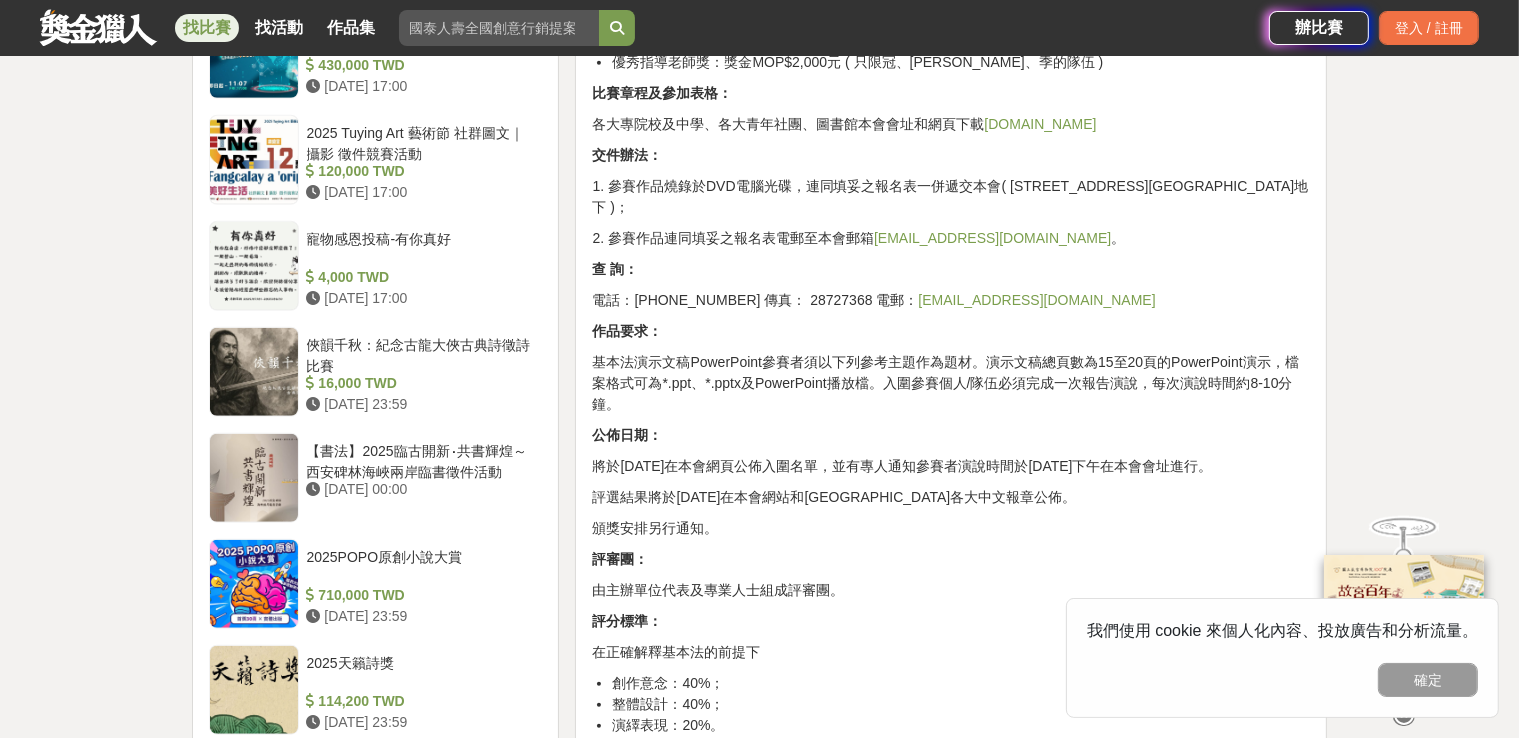 scroll, scrollTop: 1400, scrollLeft: 0, axis: vertical 